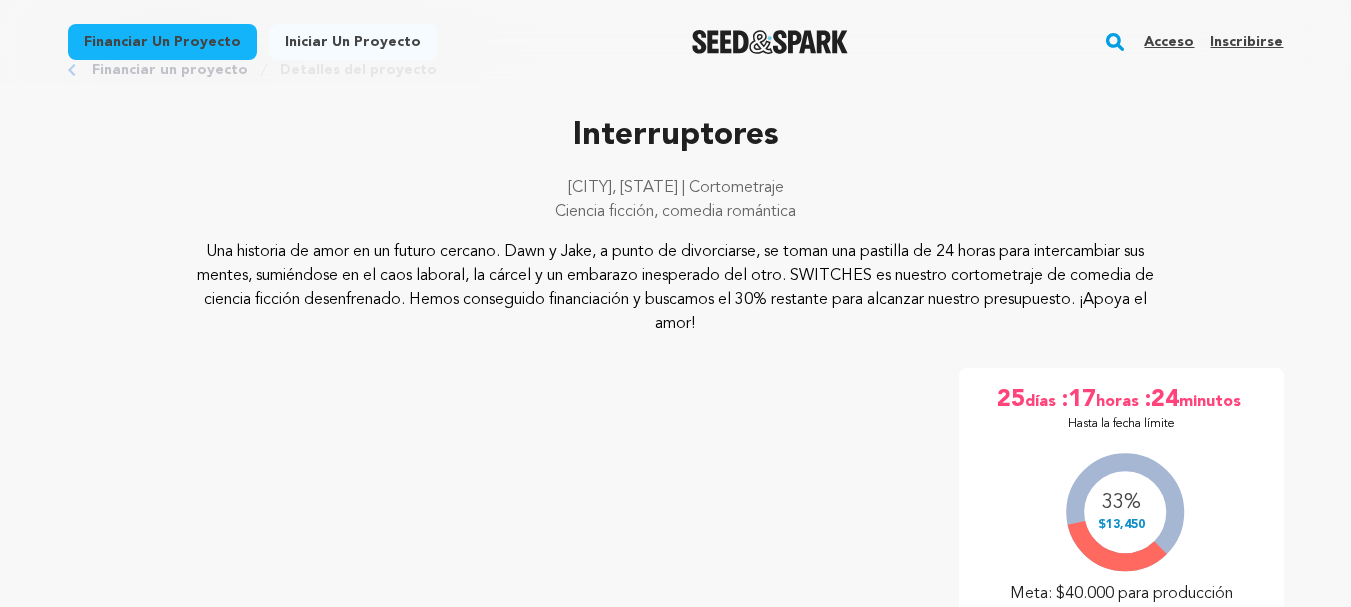 scroll, scrollTop: 0, scrollLeft: 0, axis: both 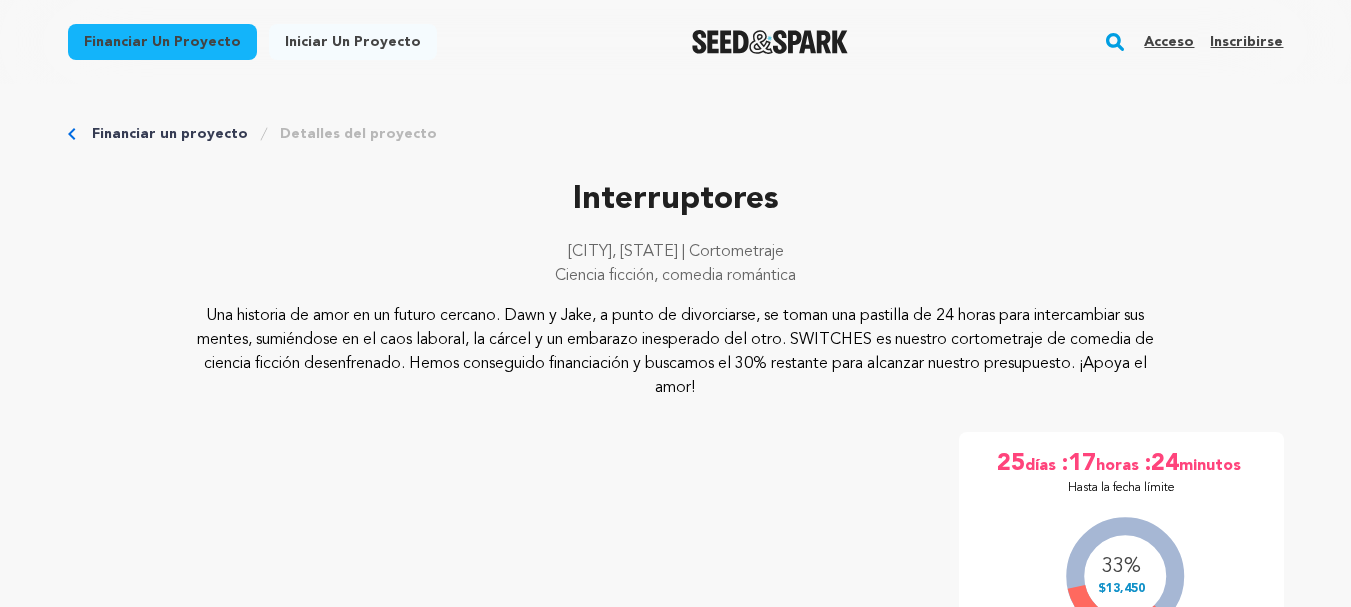 drag, startPoint x: 704, startPoint y: 389, endPoint x: 184, endPoint y: 321, distance: 524.4273 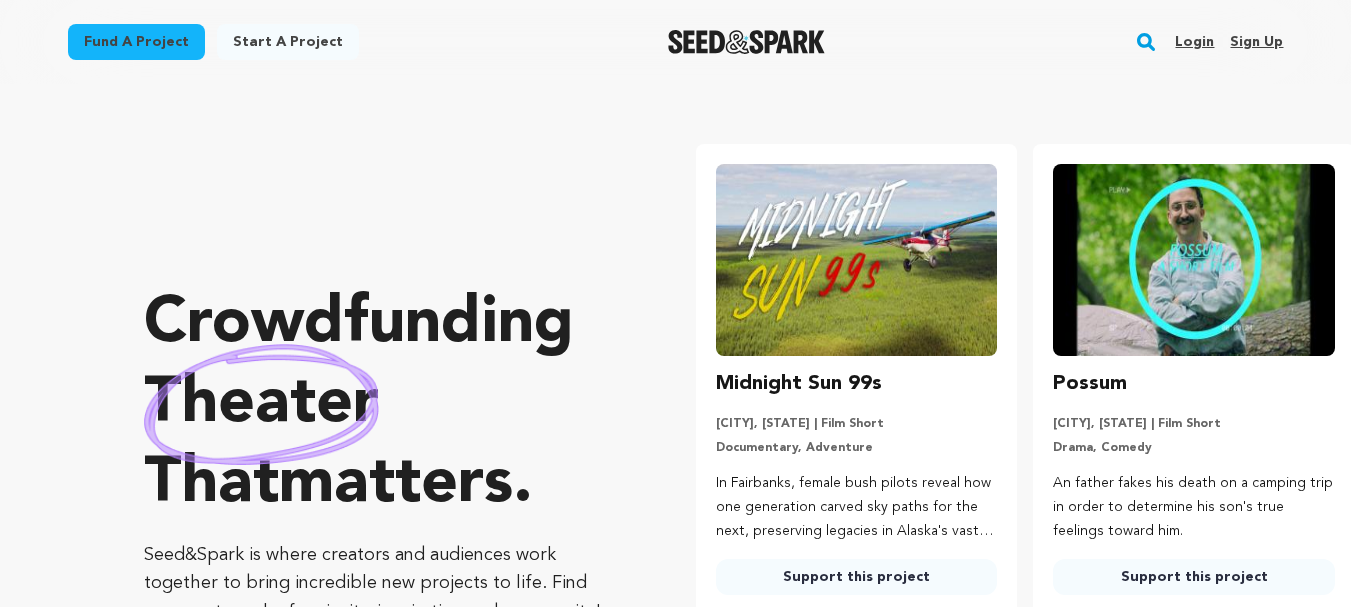 scroll, scrollTop: 0, scrollLeft: 0, axis: both 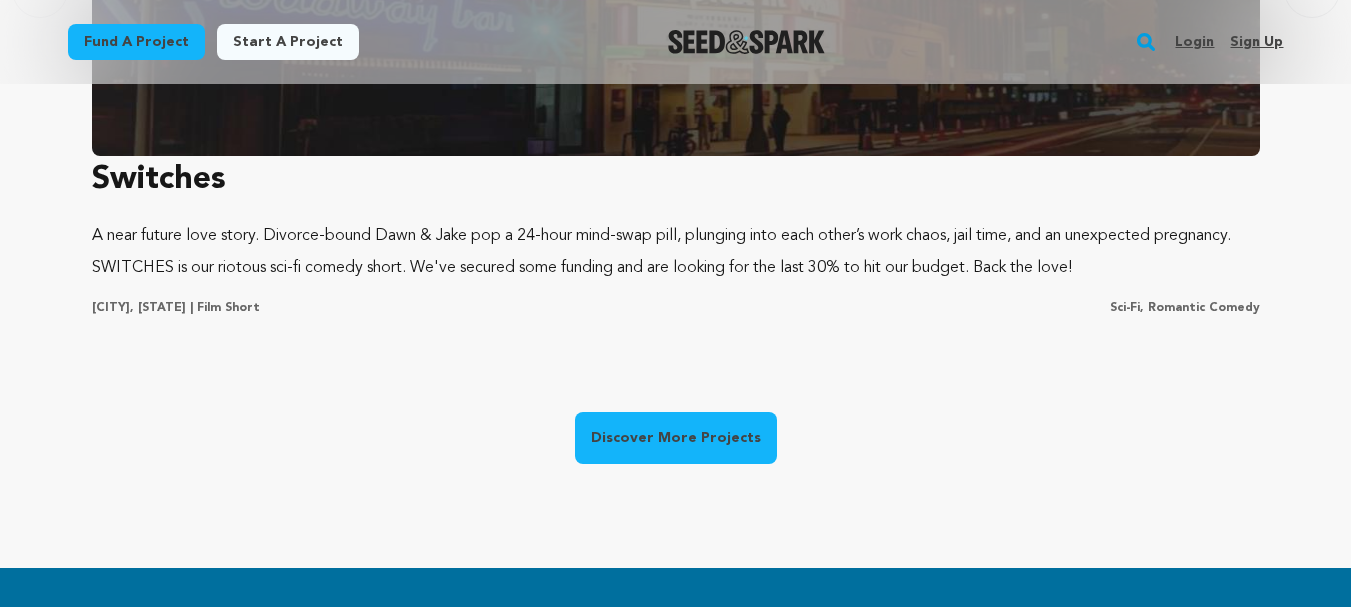 click on "Discover More Projects" at bounding box center (676, 438) 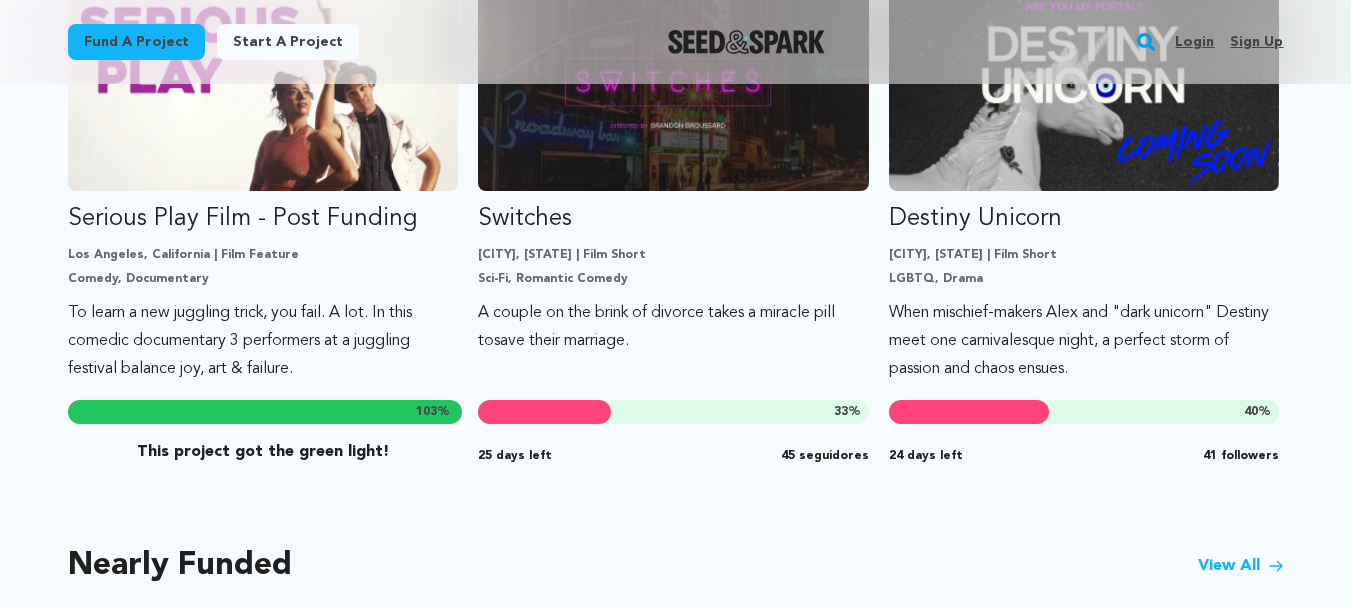 scroll, scrollTop: 1267, scrollLeft: 0, axis: vertical 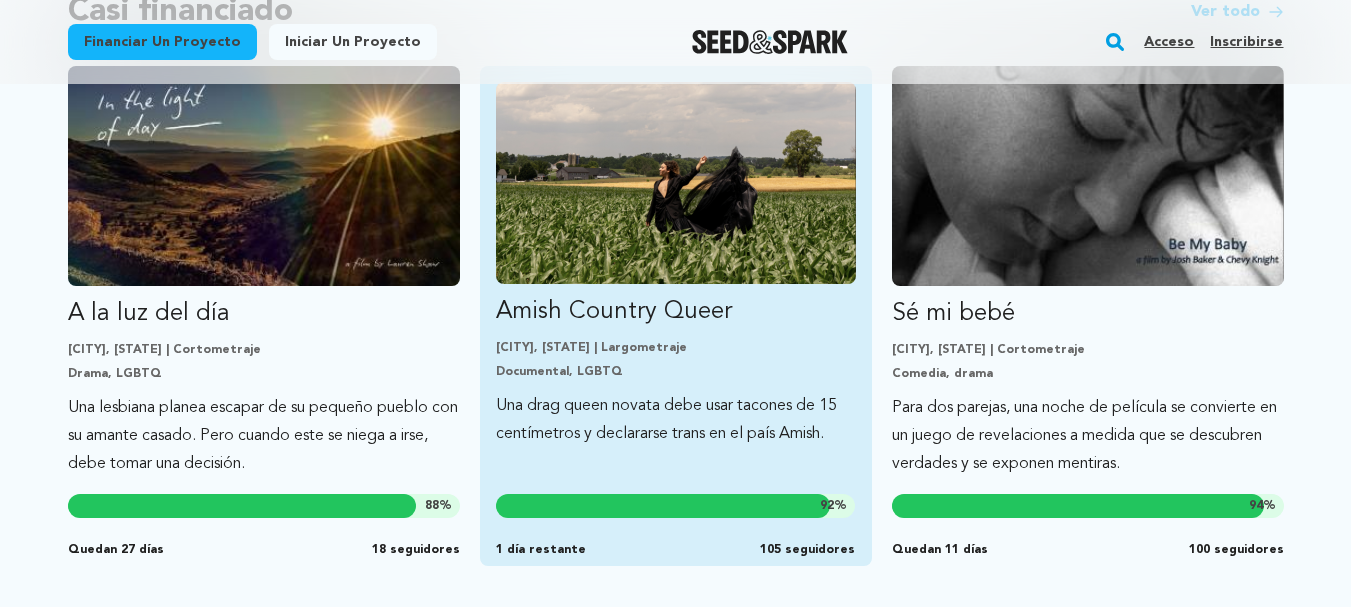 click on "Amish Country Queer
Lancaster, Pensilvania | Largometraje
Documental, LGBTQ
Una drag queen novata debe usar tacones de 15 centímetros y declararse trans en el país Amish.
92  %
1 día restante
105 seguidores" at bounding box center (676, 265) 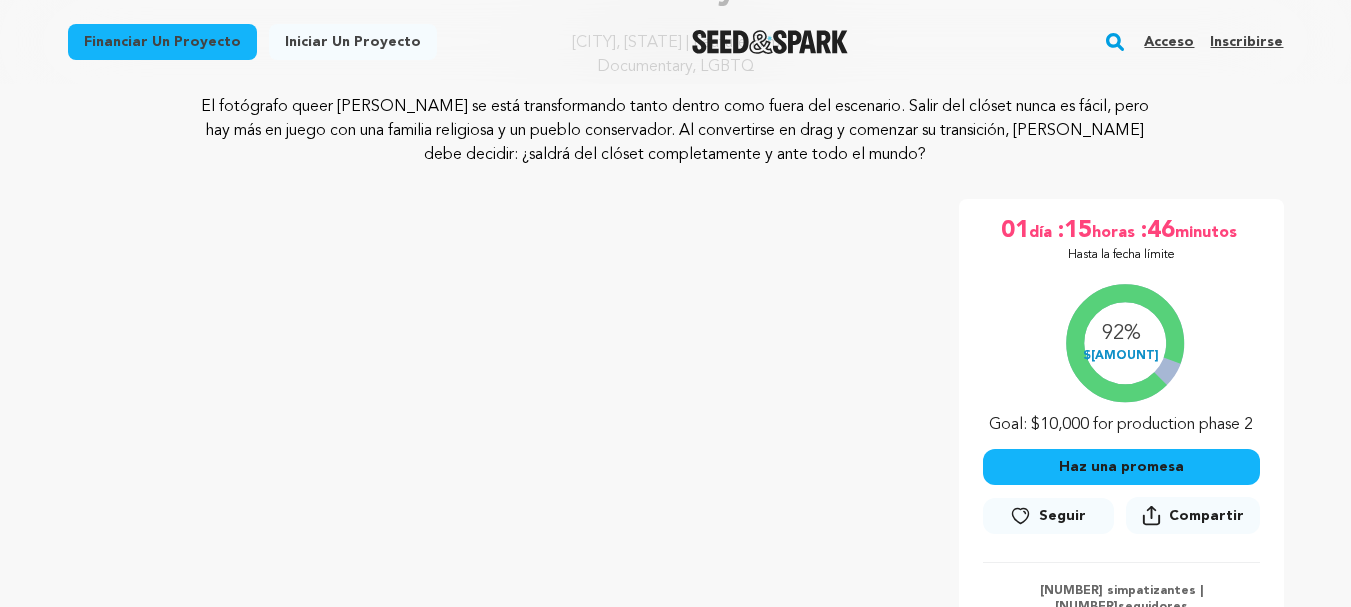 scroll, scrollTop: 67, scrollLeft: 0, axis: vertical 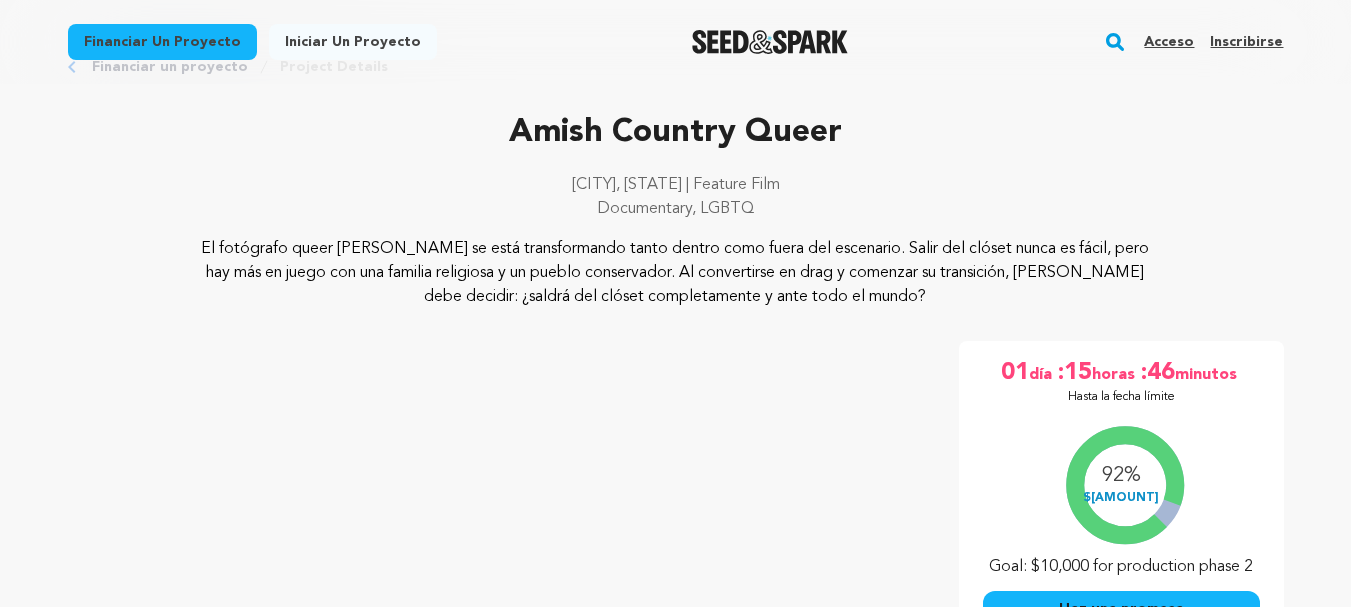 drag, startPoint x: 749, startPoint y: 274, endPoint x: 189, endPoint y: 235, distance: 561.3564 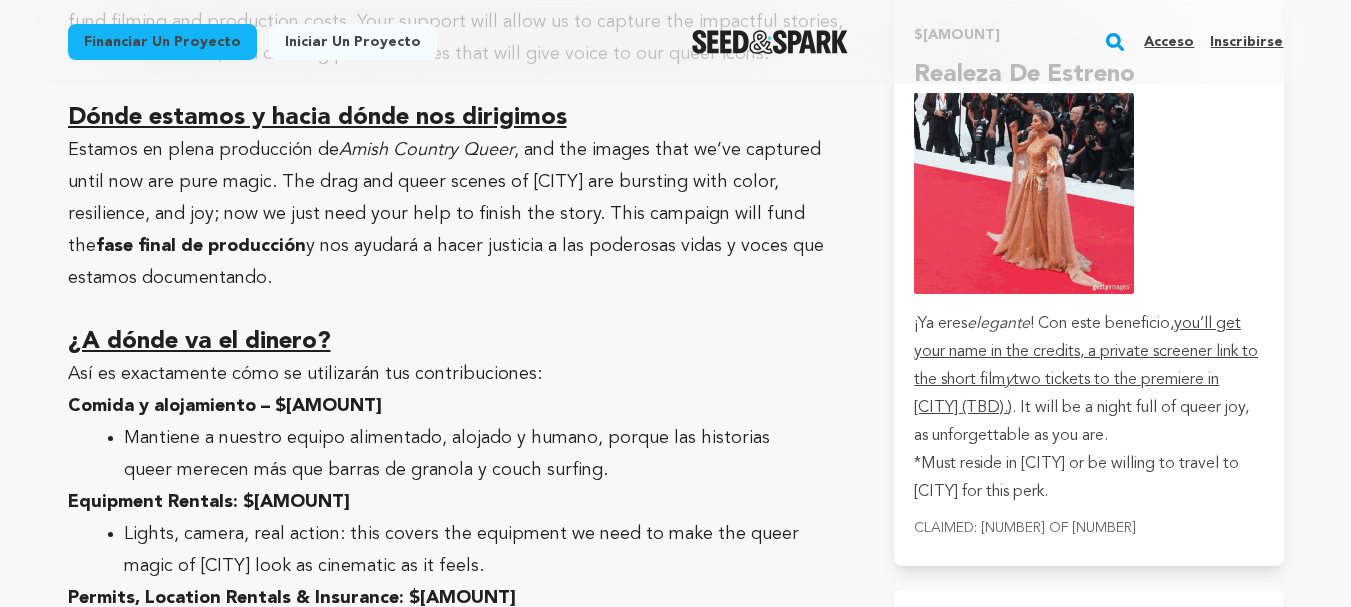 scroll, scrollTop: 4867, scrollLeft: 0, axis: vertical 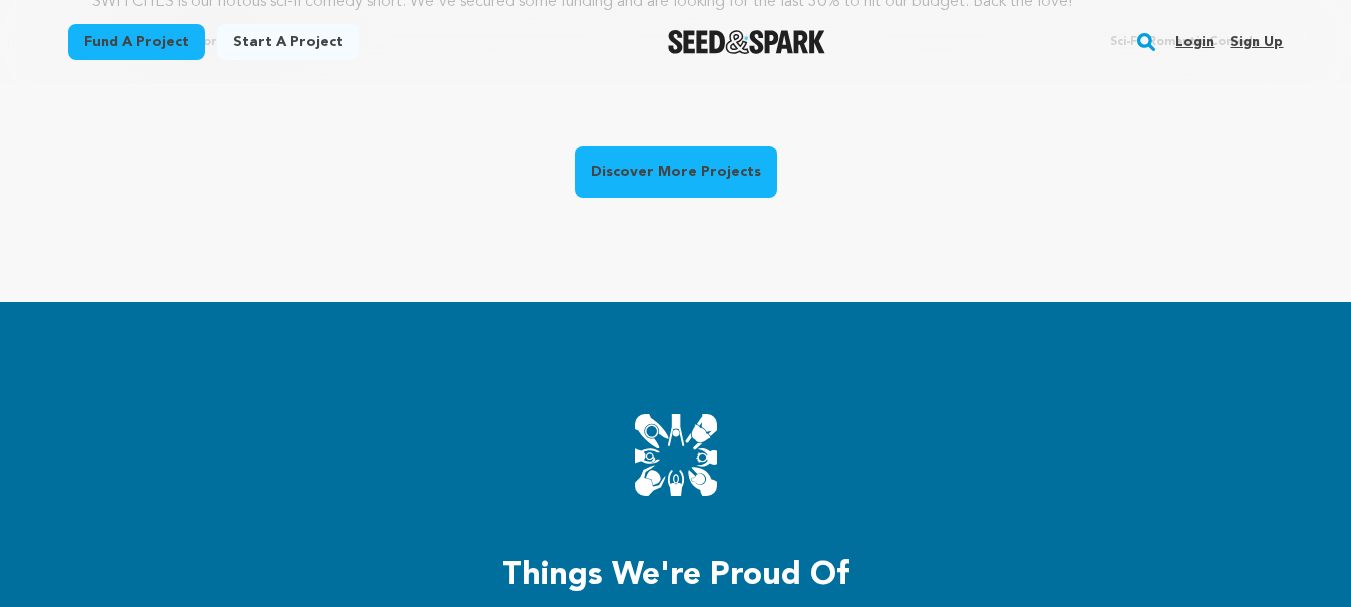 click on "Discover More Projects" at bounding box center (676, 172) 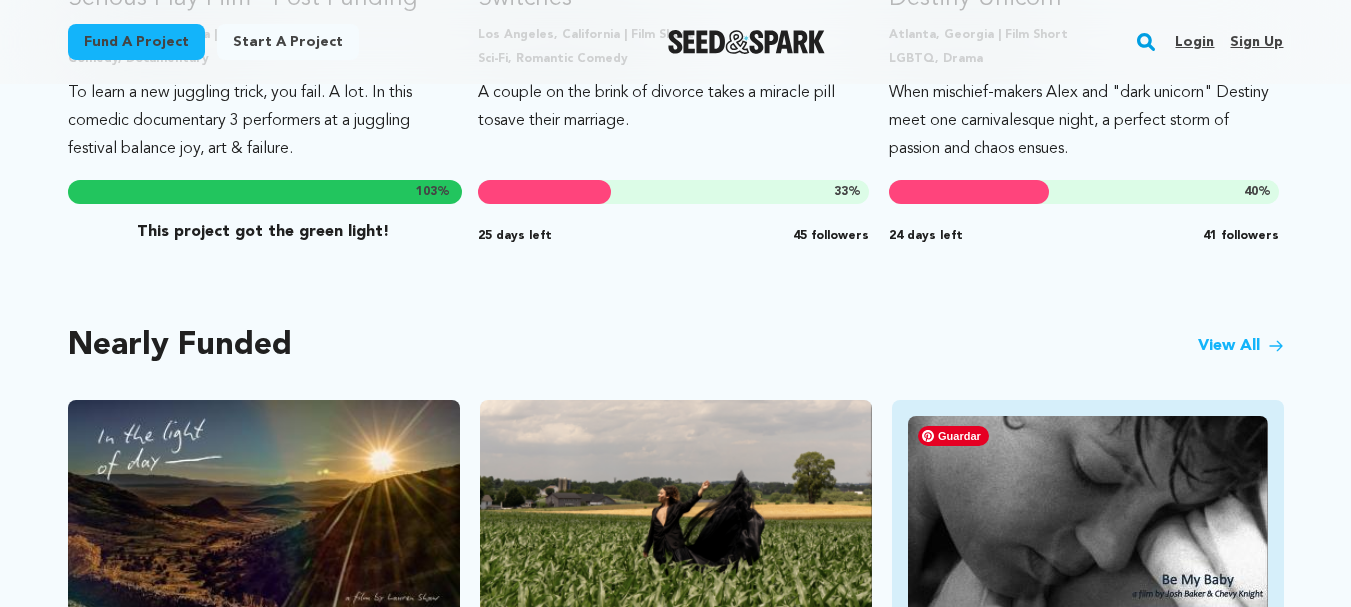 scroll, scrollTop: 1467, scrollLeft: 0, axis: vertical 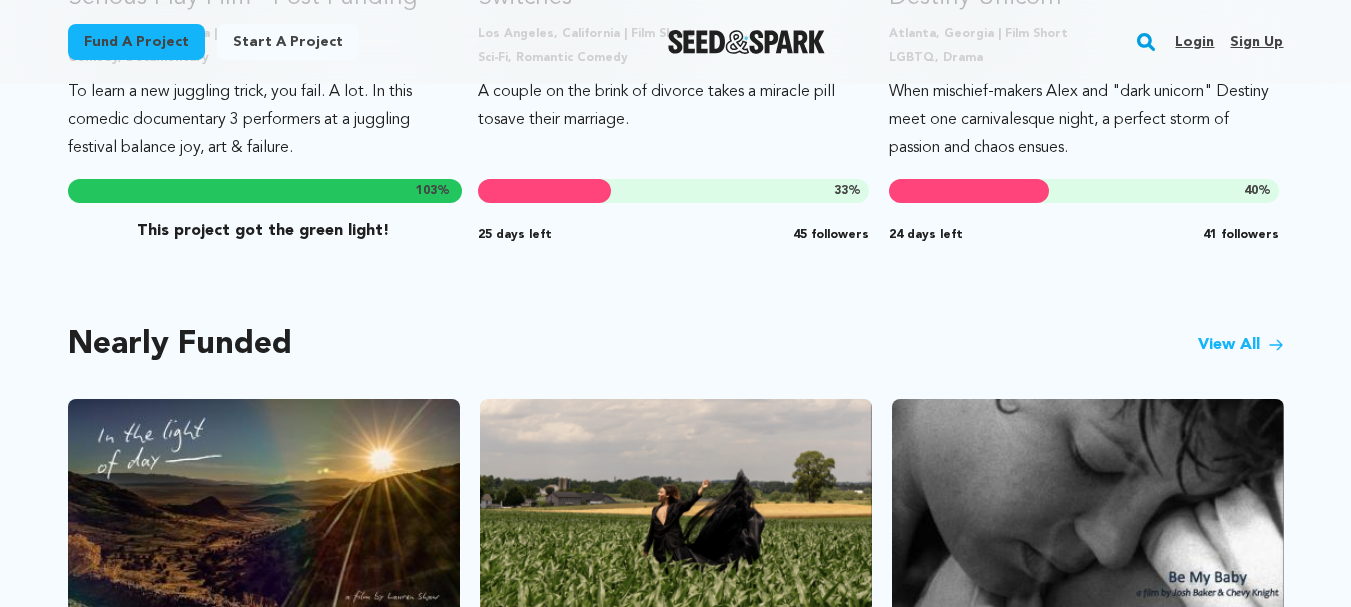 click on "View All" at bounding box center (1241, 345) 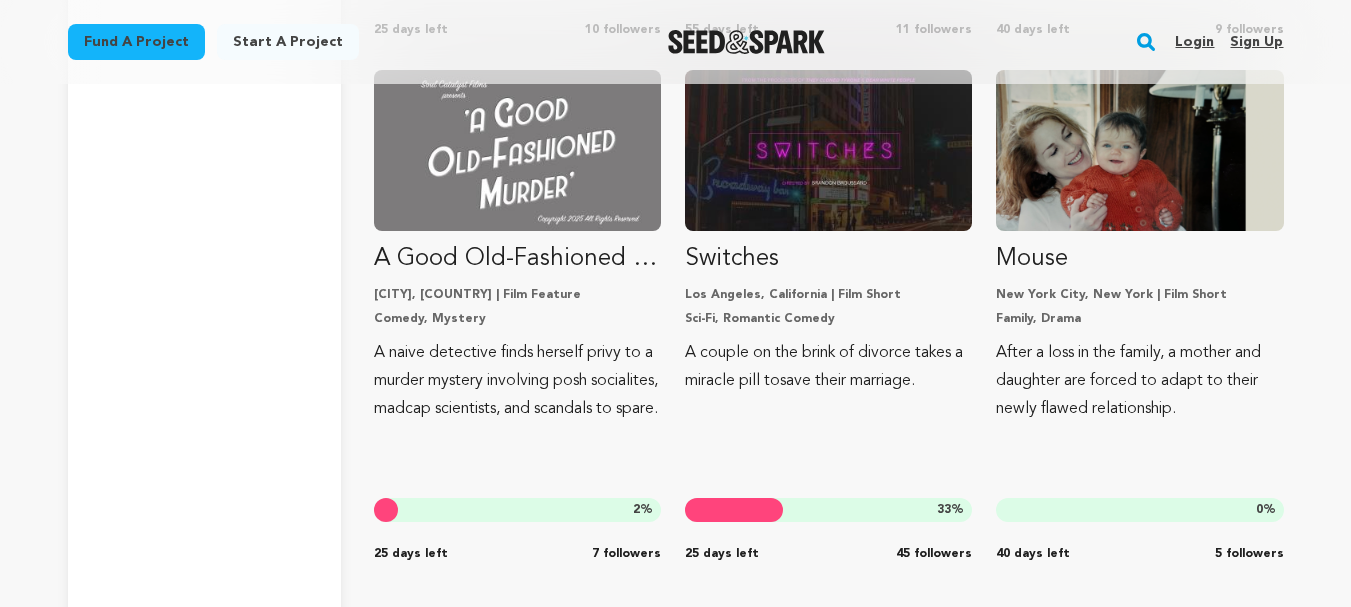 scroll, scrollTop: 4000, scrollLeft: 0, axis: vertical 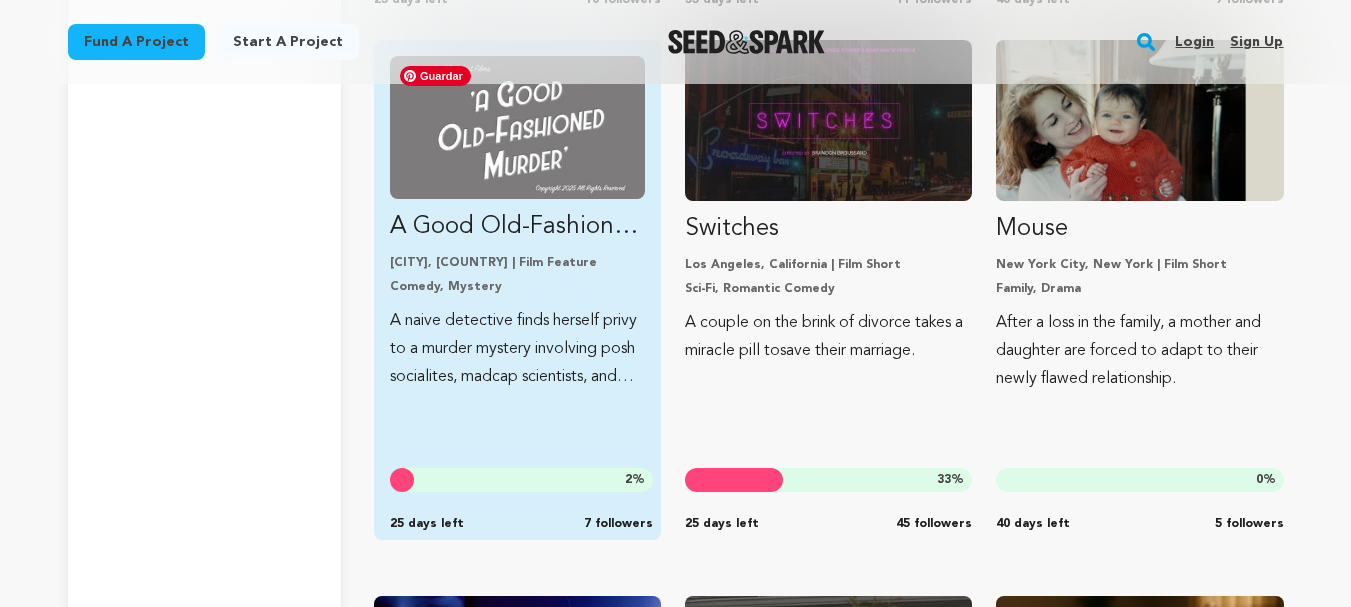 click at bounding box center (517, 127) 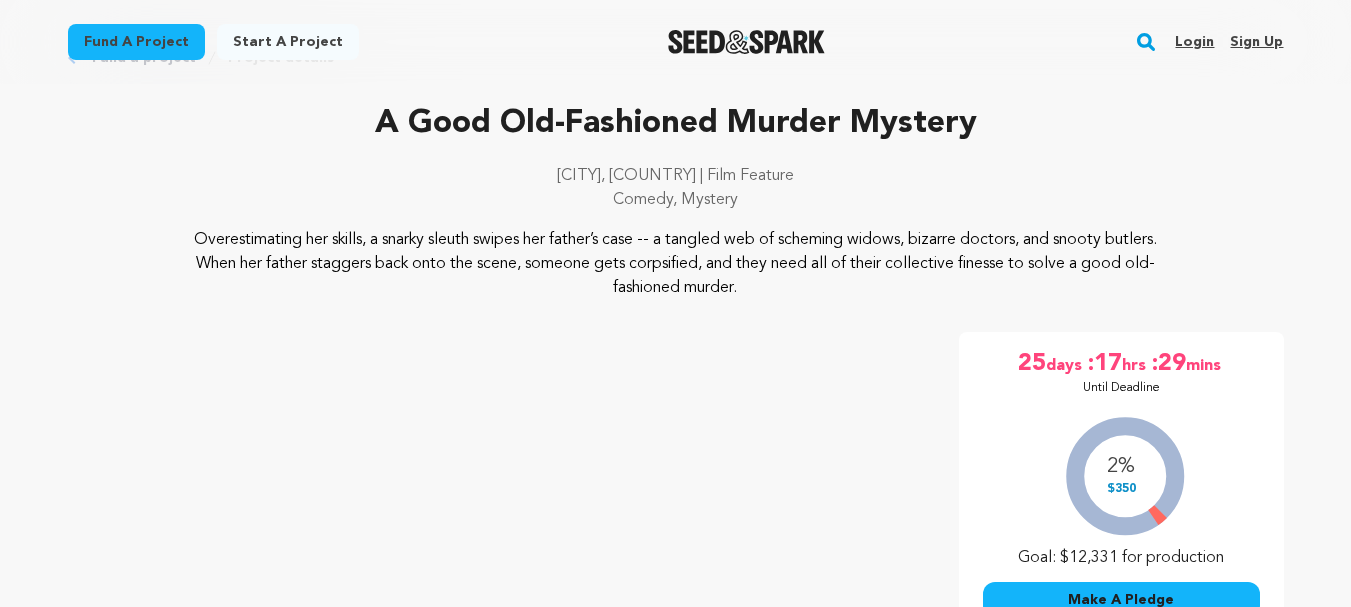 scroll, scrollTop: 67, scrollLeft: 0, axis: vertical 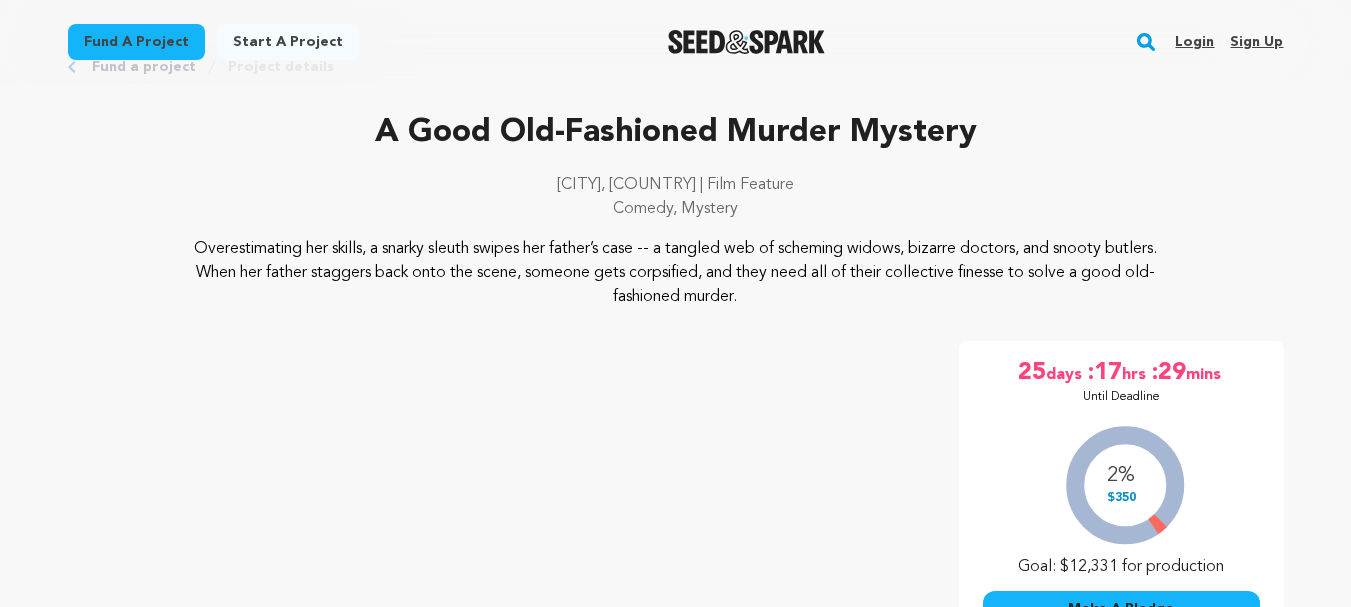 drag, startPoint x: 785, startPoint y: 297, endPoint x: 206, endPoint y: 249, distance: 580.9862 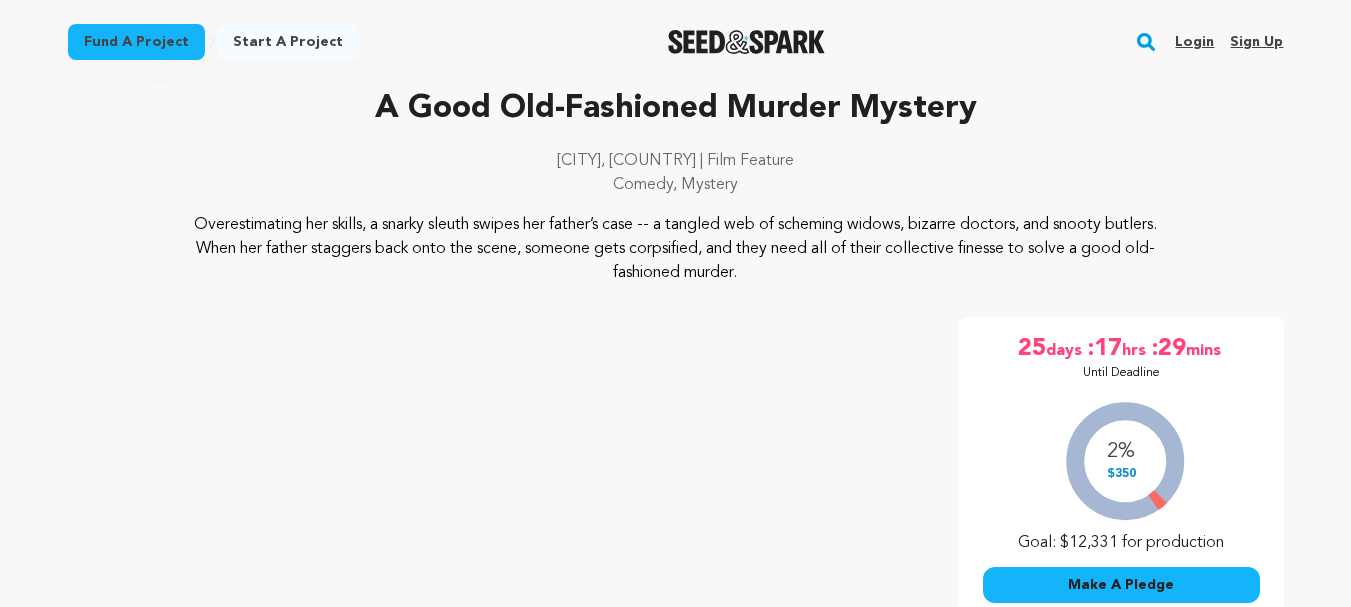 scroll, scrollTop: 200, scrollLeft: 0, axis: vertical 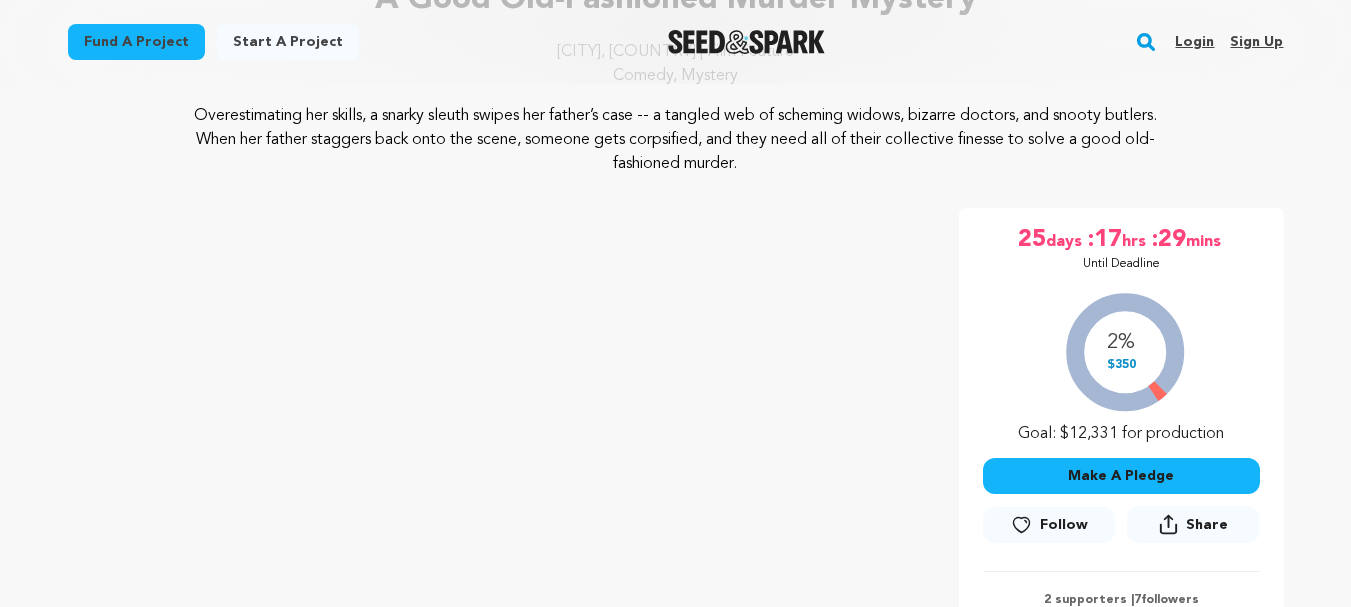 click on "Overestimating her skills, a snarky sleuth swipes her father’s case -- a tangled web of scheming widows, bizarre doctors, and snooty butlers. When her father staggers back onto the scene, someone gets corpsified, and they need all of their collective finesse to solve a good old-fashioned murder." at bounding box center (676, 140) 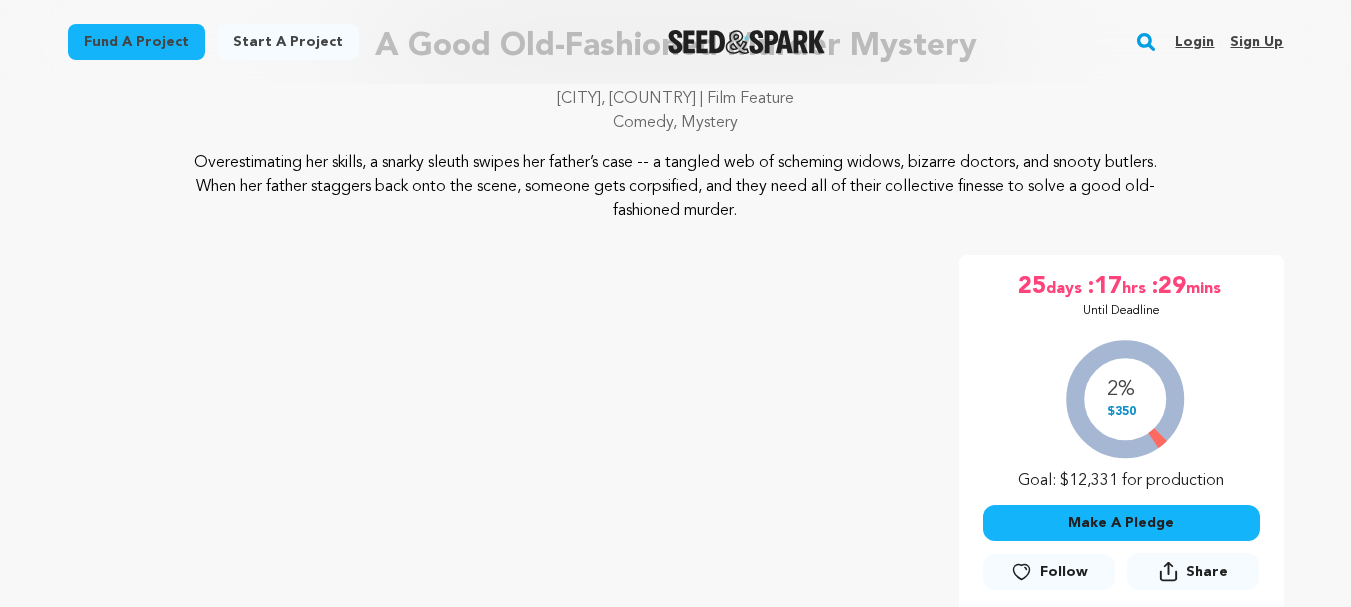 scroll, scrollTop: 133, scrollLeft: 0, axis: vertical 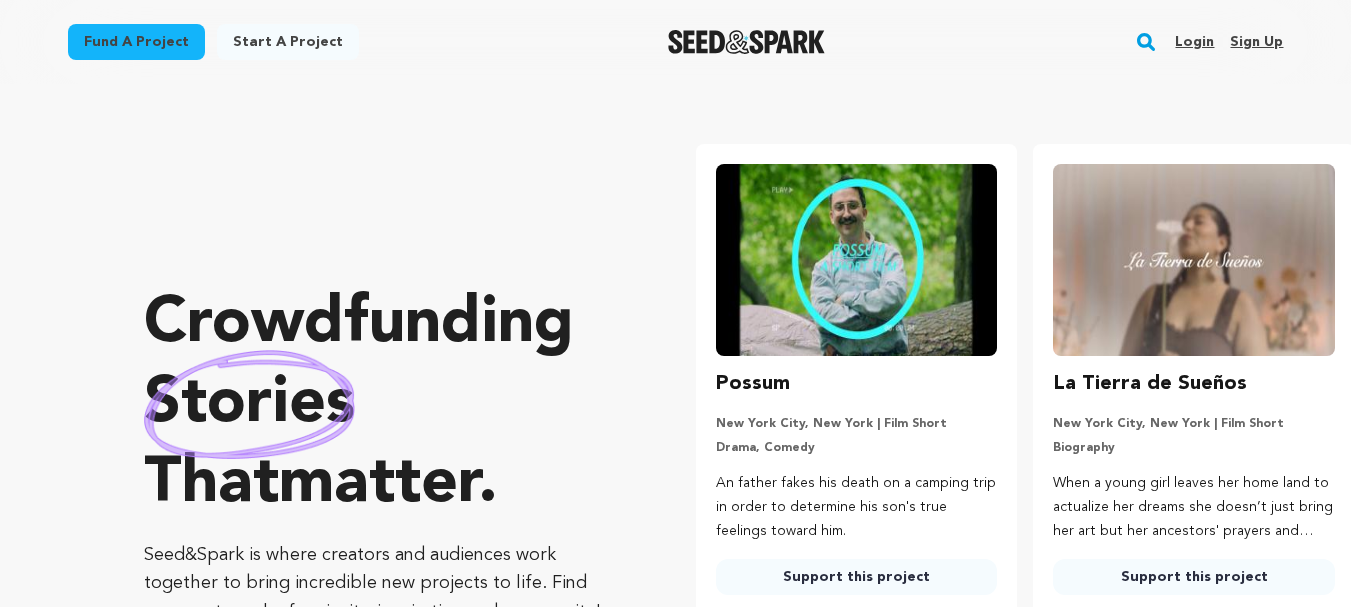 click on "Fund a project
Start a project
Search
Login
Sign up
Start a project" at bounding box center [675, 2588] 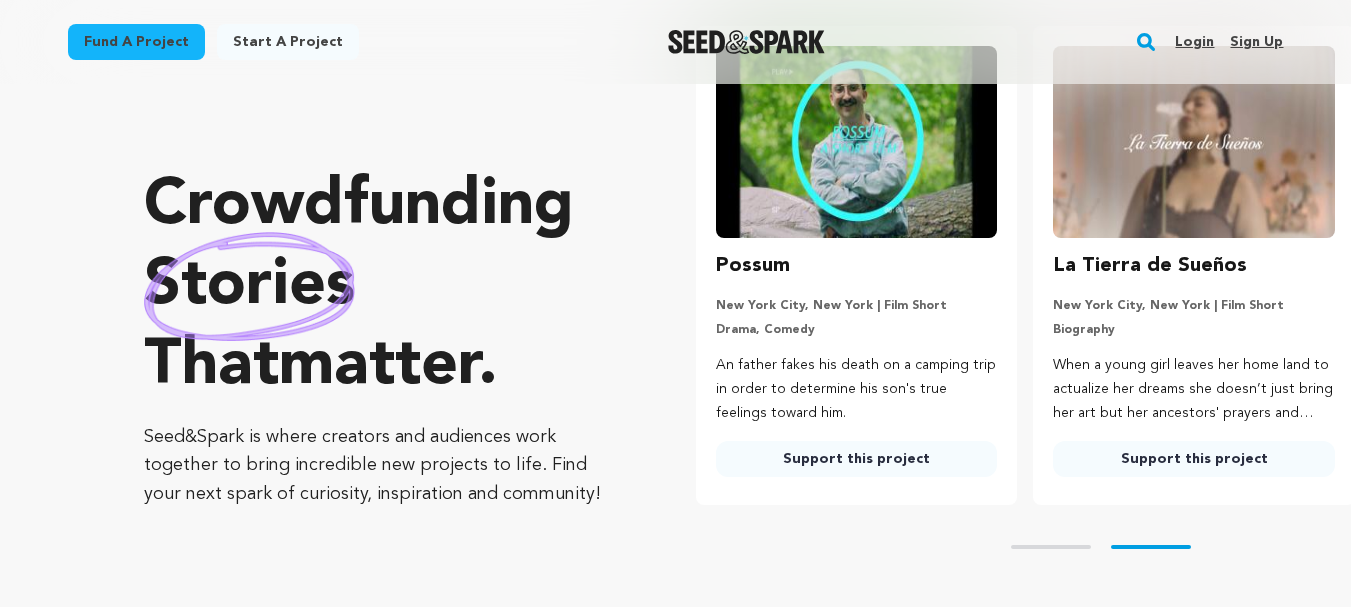 scroll, scrollTop: 118, scrollLeft: 0, axis: vertical 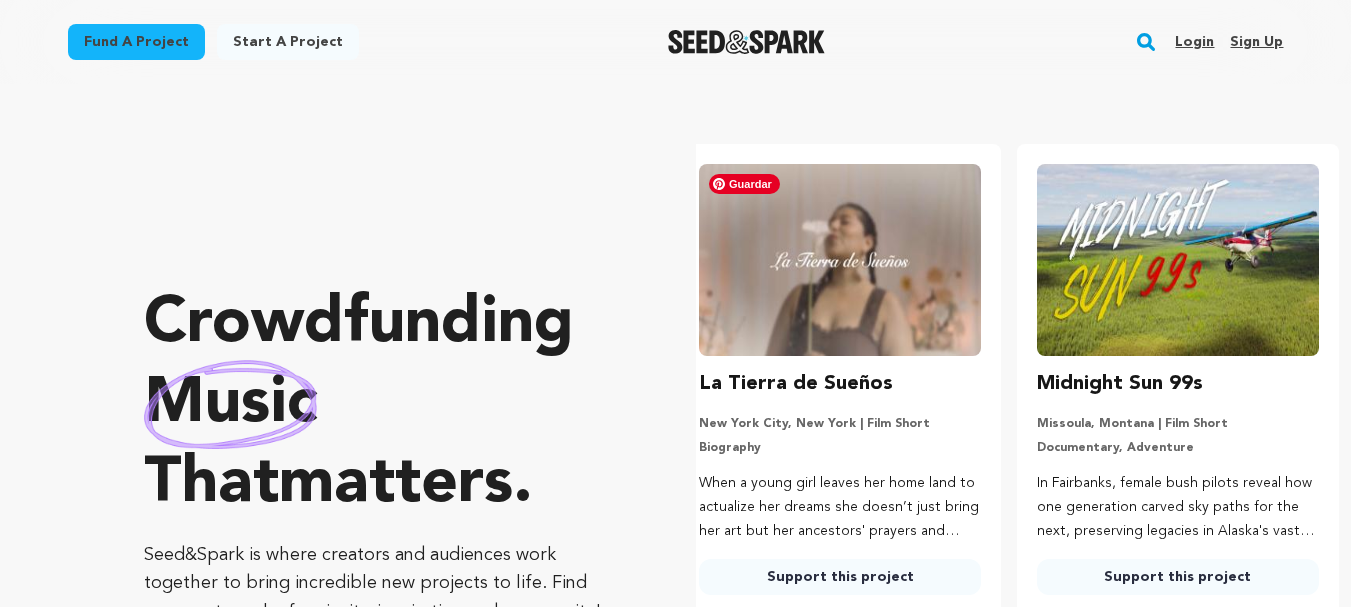 click at bounding box center [840, 260] 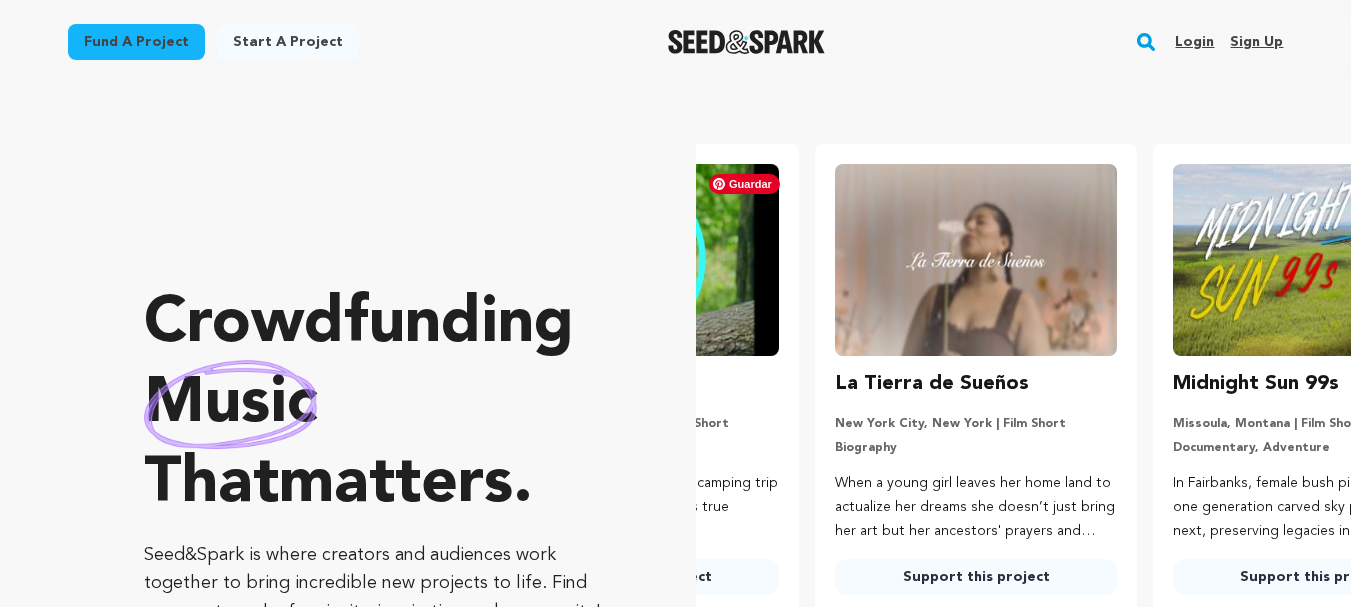 click on "Possum
New York City, New York | Film Short
Drama, Comedy
An father fakes his death on a camping trip in order to determine his son's true feelings toward him.
Support this project
La Tierra de Sueños
Biography" at bounding box center [1023, 383] 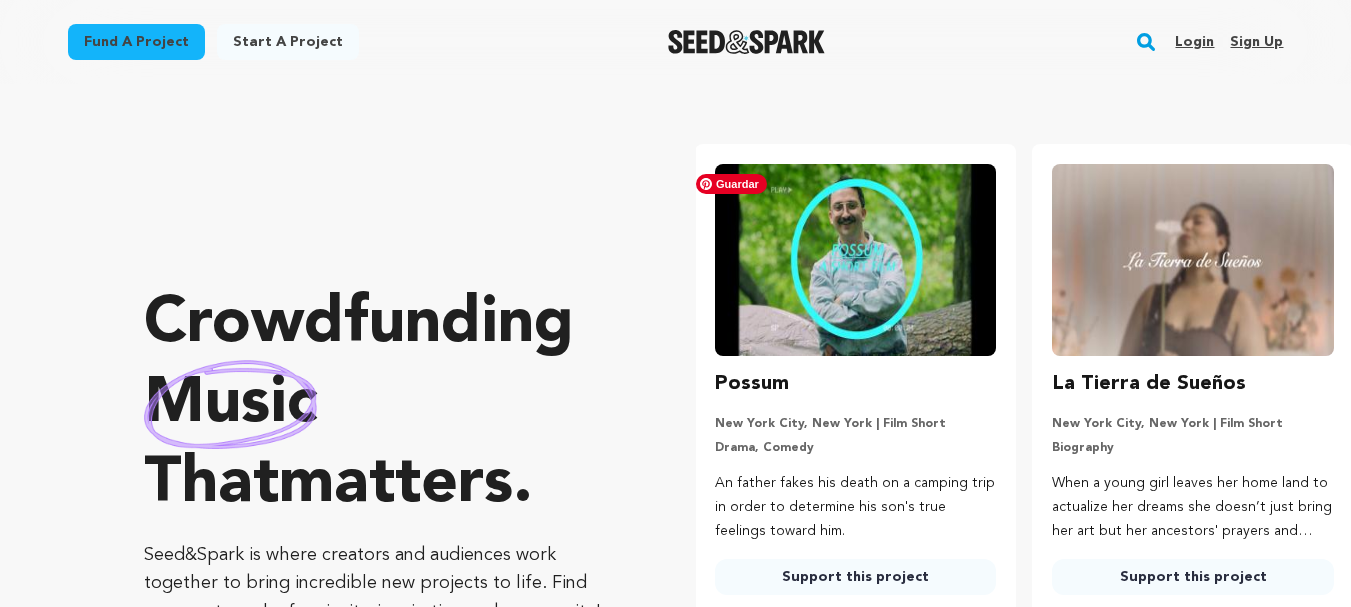 scroll, scrollTop: 0, scrollLeft: 0, axis: both 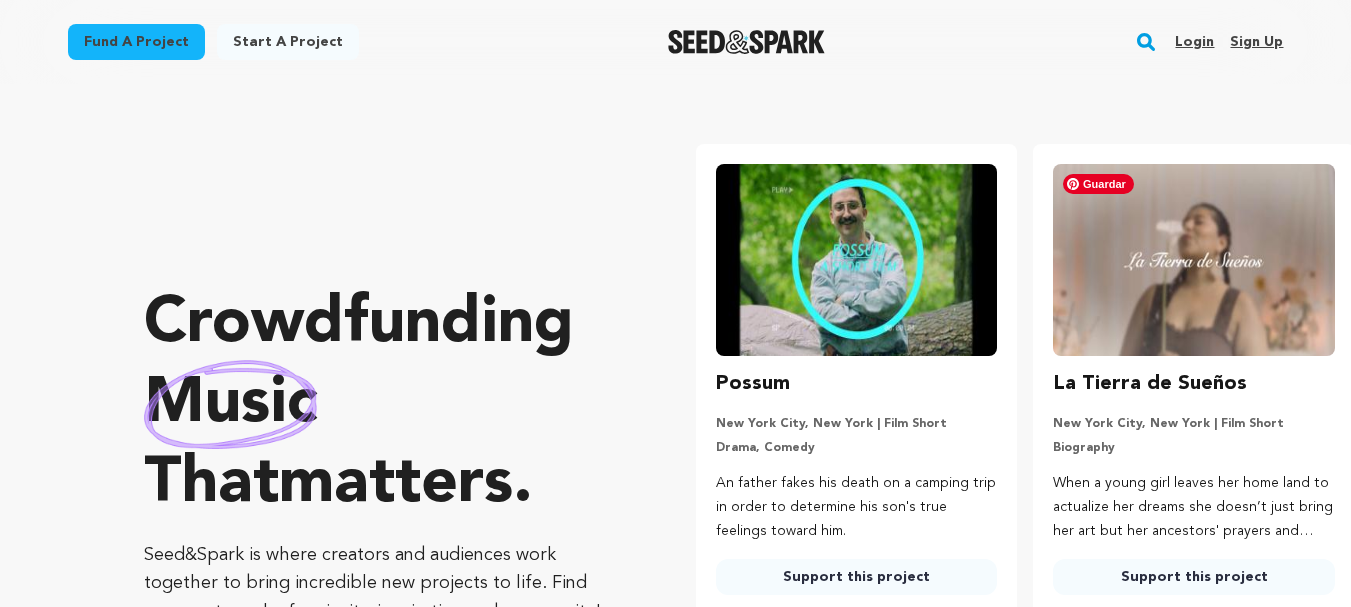 click at bounding box center (1194, 260) 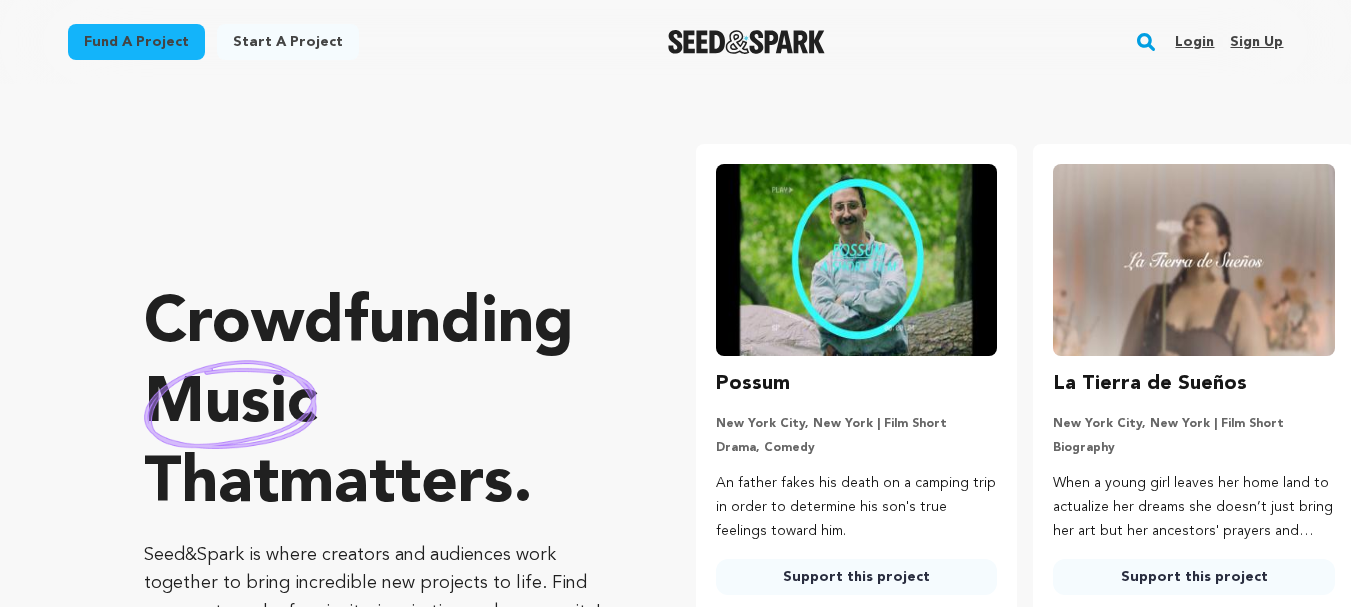 click on "La Tierra de Sueños
New York City, New York | Film Short
Biography
When a young girl leaves her home land to actualize her dreams she doesn’t just bring her art but her ancestors' prayers and determination.
Support this project" at bounding box center [1194, 481] 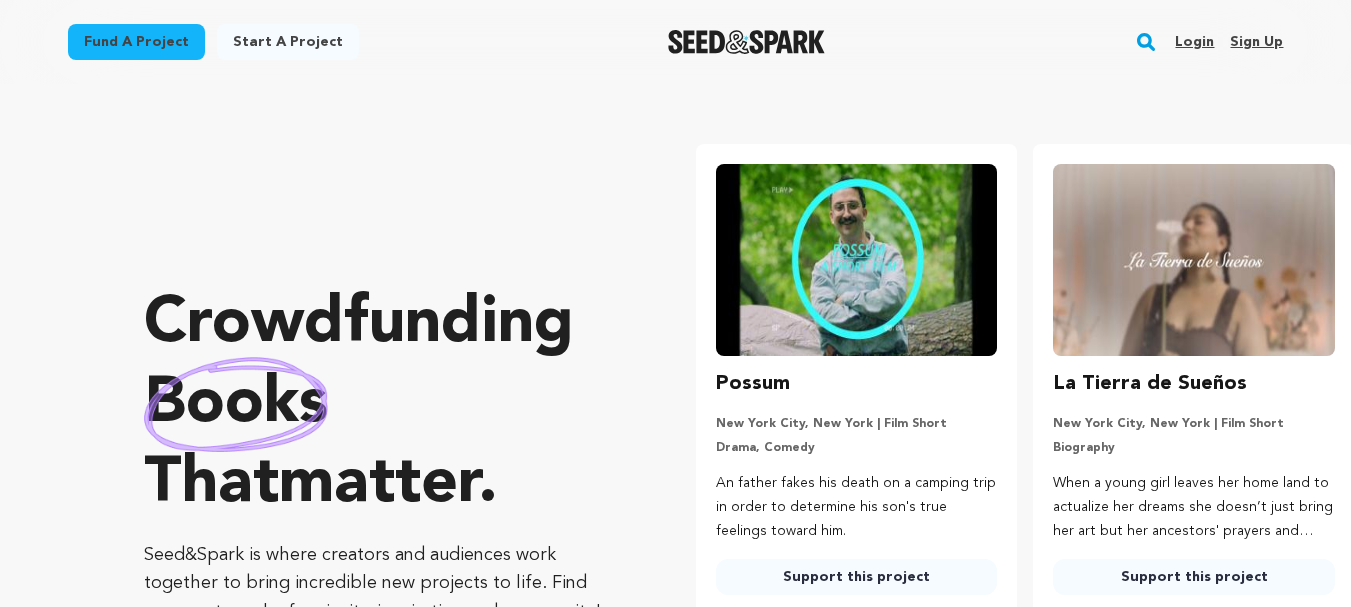 click on "When a young girl leaves her home land to actualize her dreams she doesn’t just bring her art but her ancestors' prayers and determination." at bounding box center [1194, 507] 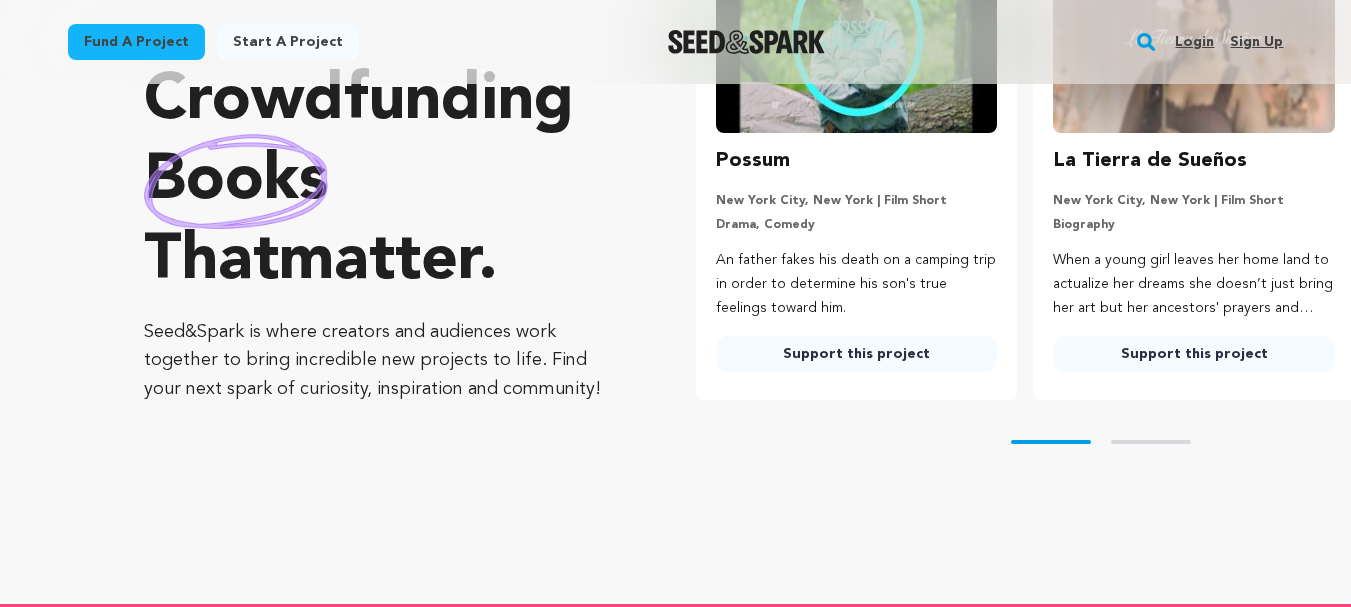 scroll, scrollTop: 333, scrollLeft: 0, axis: vertical 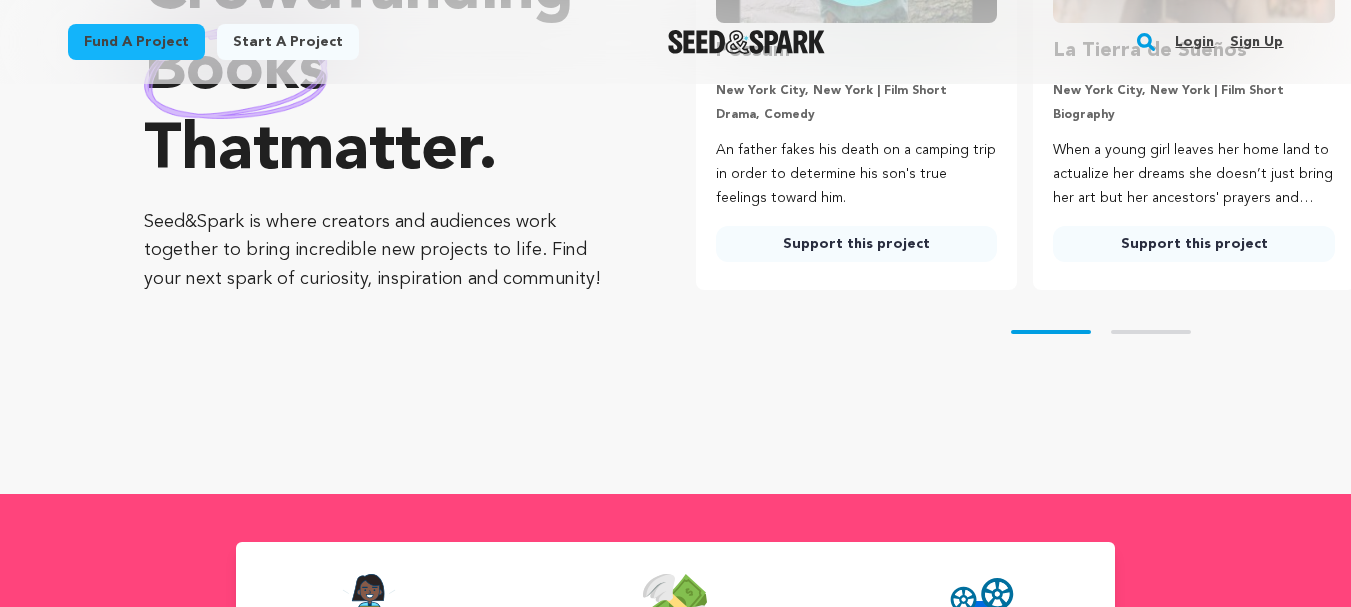 click on "La Tierra de Sueños
New York City, New York | Film Short
Biography
When a young girl leaves her home land to actualize her dreams she doesn’t just bring her art but her ancestors' prayers and determination.
Support this project" at bounding box center (1194, 148) 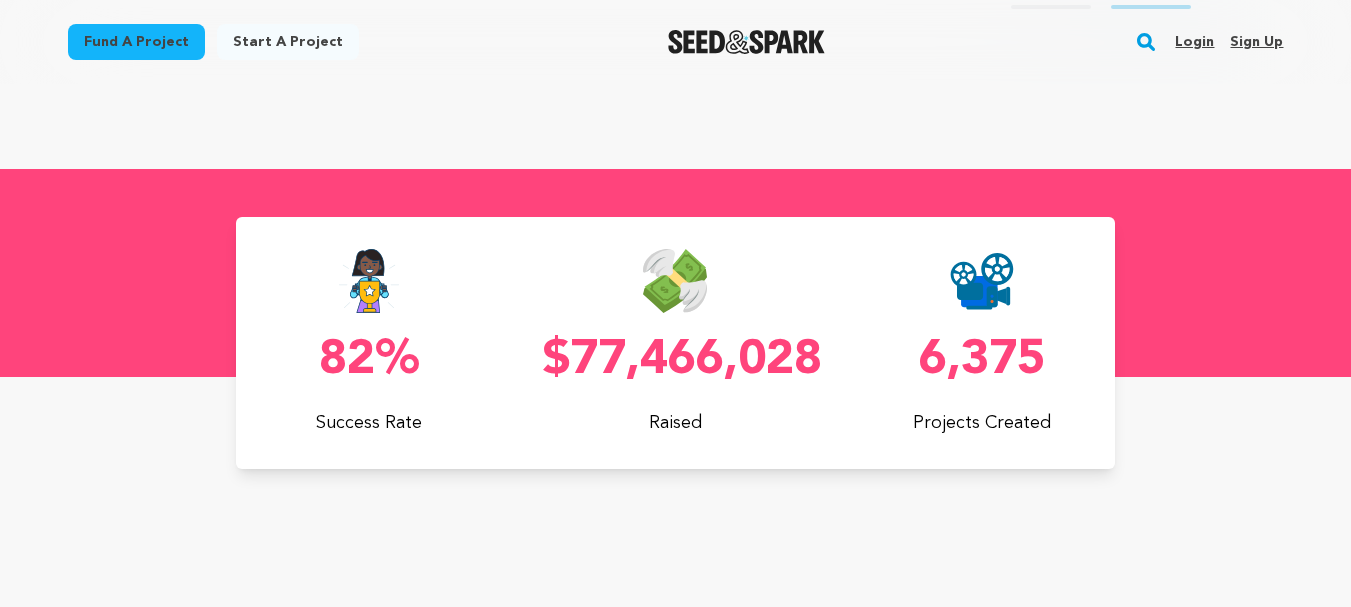 scroll, scrollTop: 667, scrollLeft: 0, axis: vertical 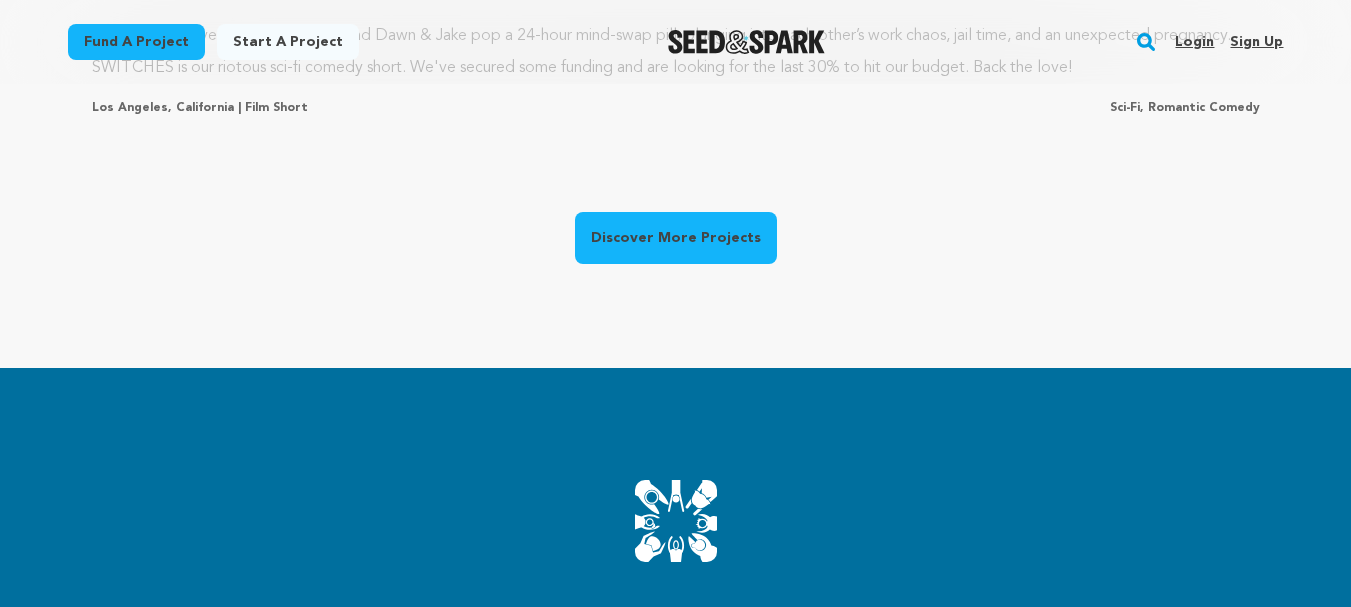 click on "Discover More Projects" at bounding box center [676, 238] 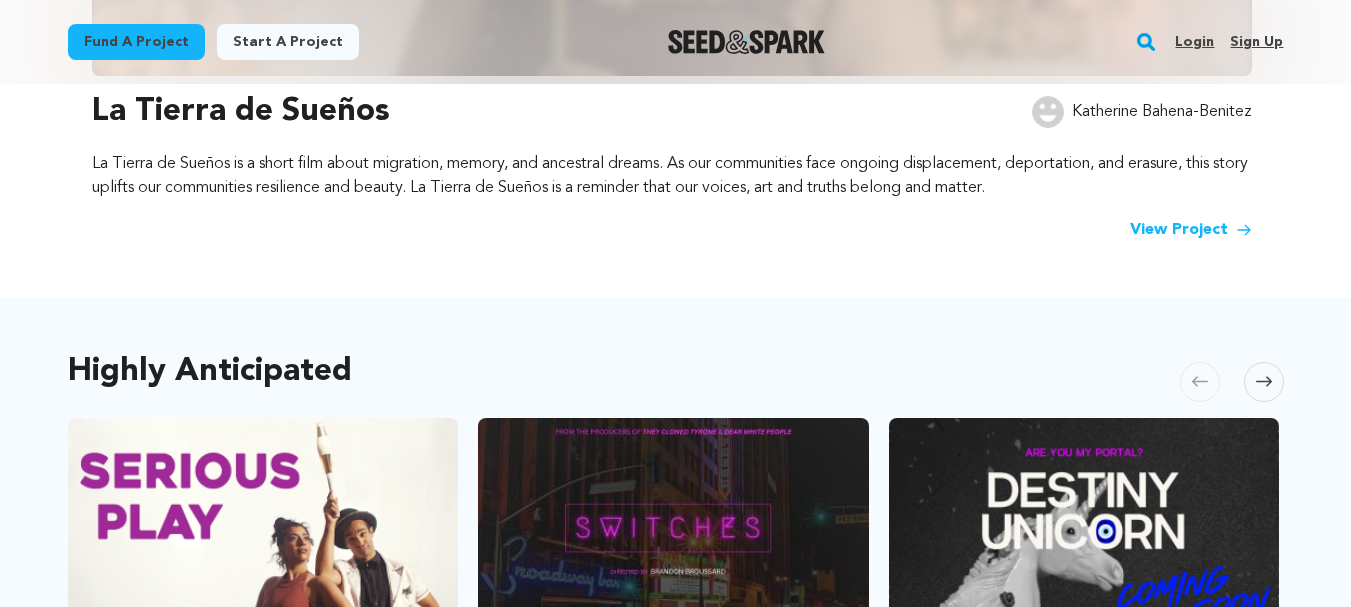 scroll, scrollTop: 800, scrollLeft: 0, axis: vertical 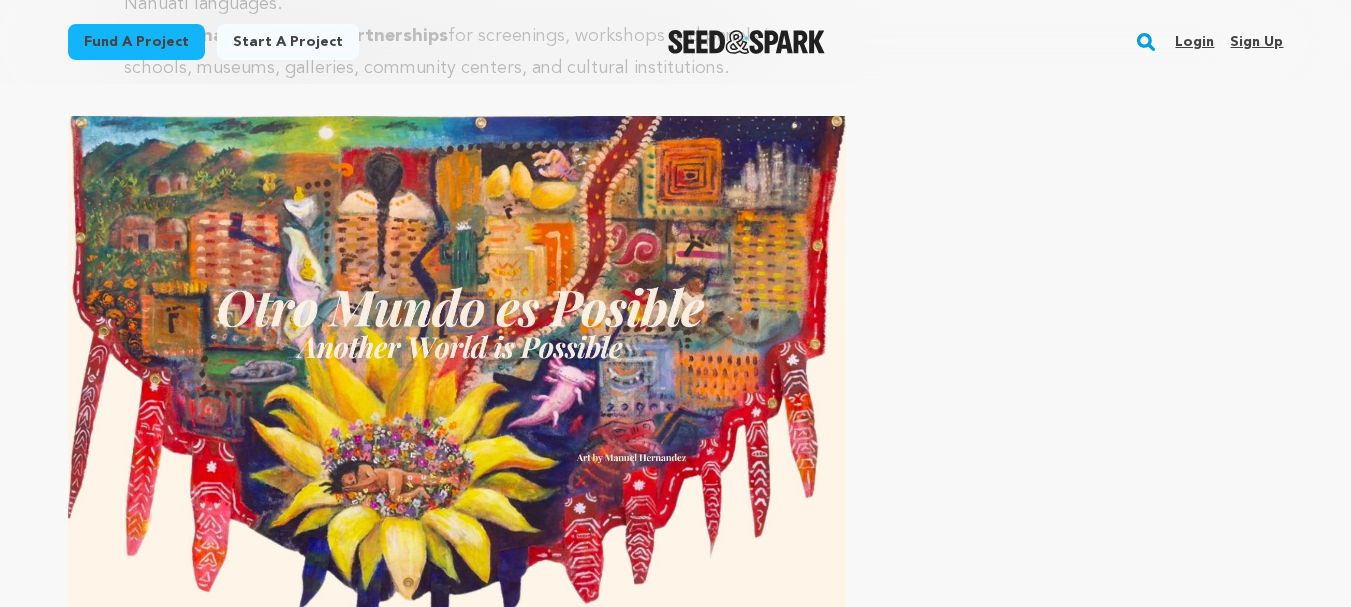 click on "Incentives
$25
Personalized Social Media Shout-Out (IG story + tag)
We’ll thank you with a custom shout-out on our Instagram story and tag you with love.
$50
Advanced Access to Behind-the-Scenes Photos + Videos
First Look – Get early access to exclusive behind-the-scenes photos and videos from the making of  La Tierra de Sueños ." at bounding box center [1088, -1979] 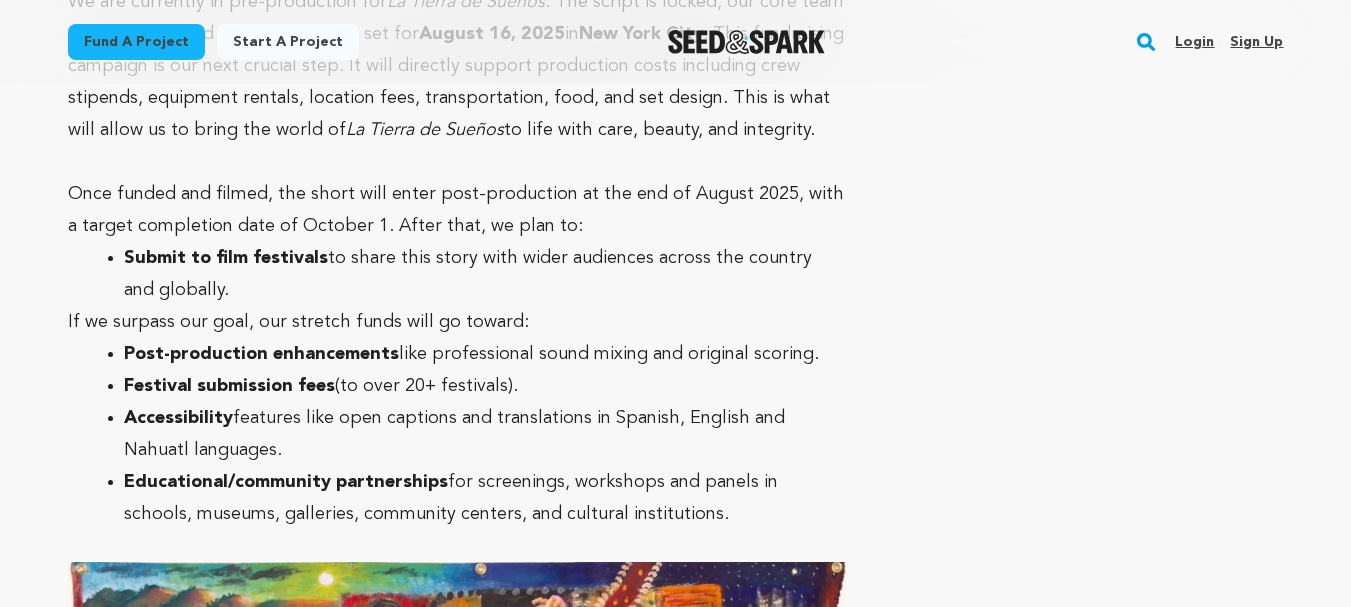 scroll, scrollTop: 5817, scrollLeft: 0, axis: vertical 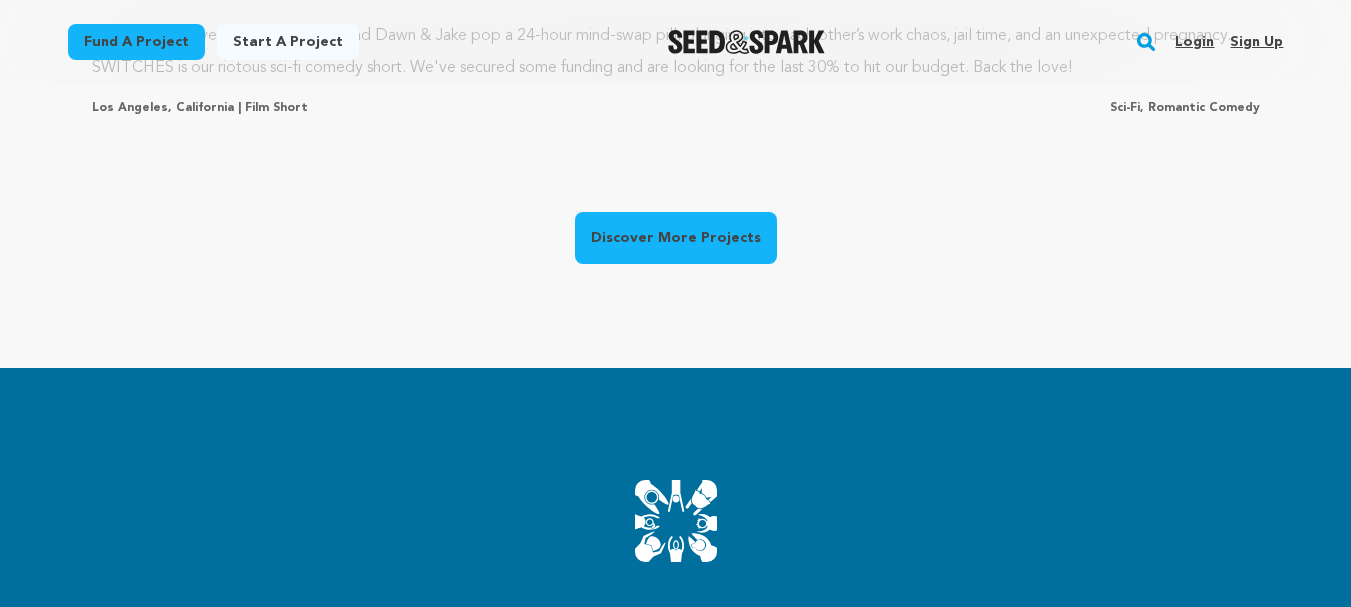 click on "Discover More Projects" at bounding box center (676, 238) 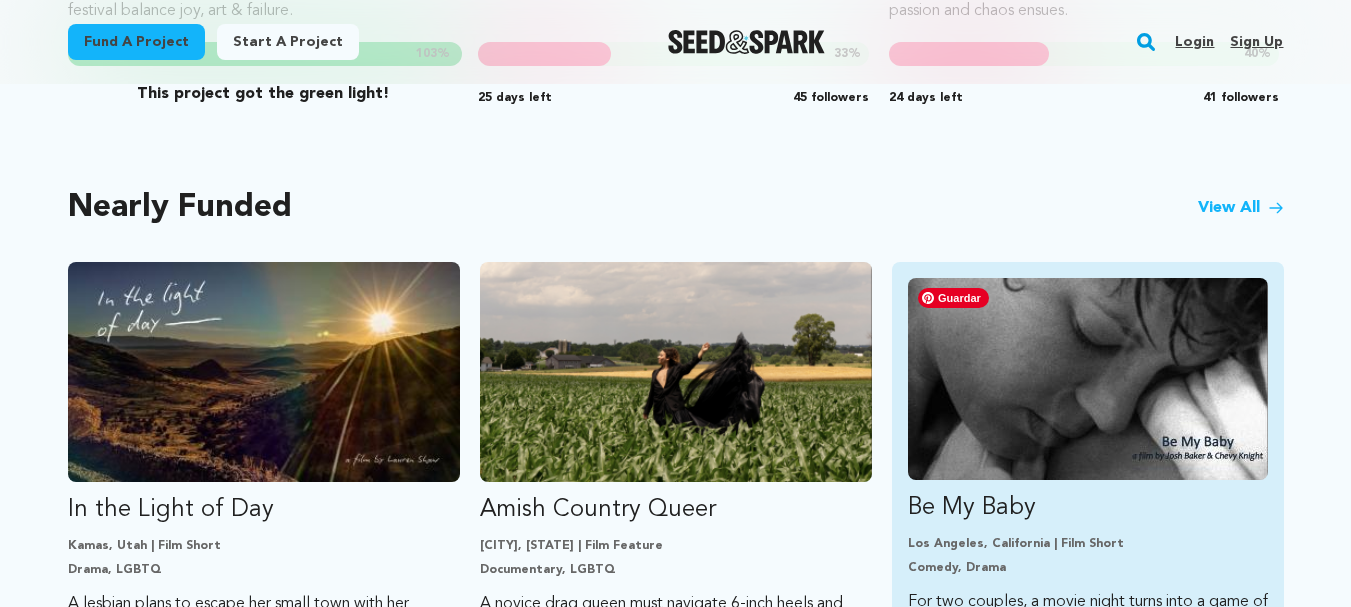 scroll, scrollTop: 1533, scrollLeft: 0, axis: vertical 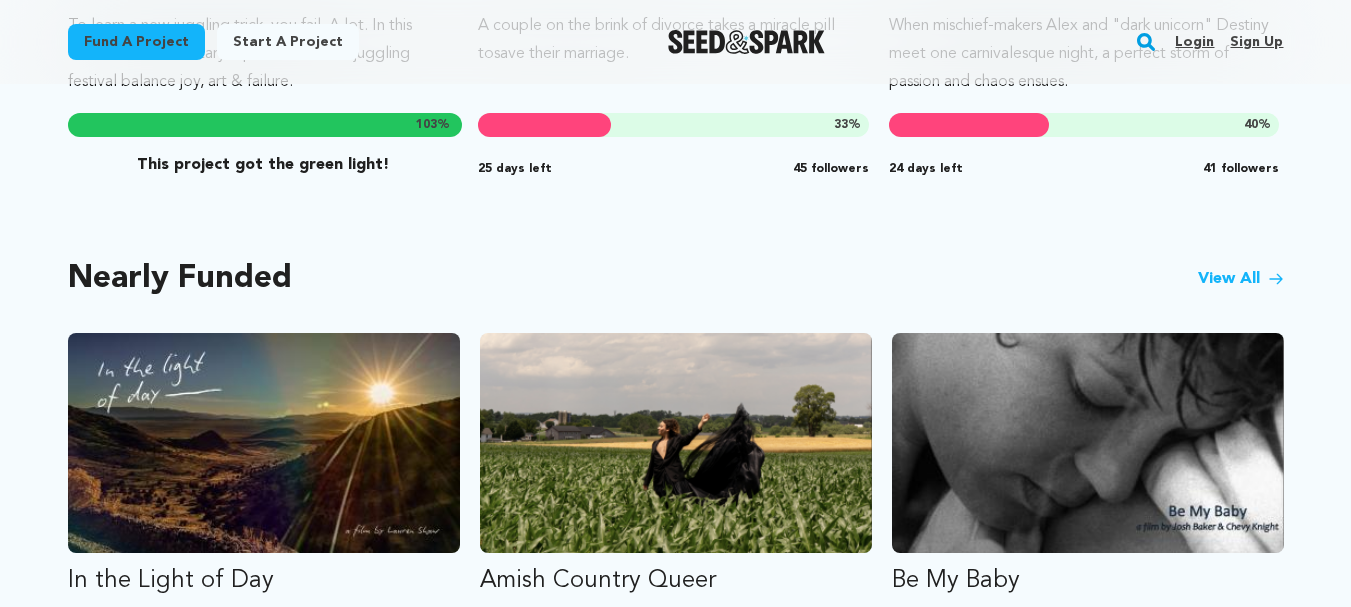 click on "View All" at bounding box center (1241, 279) 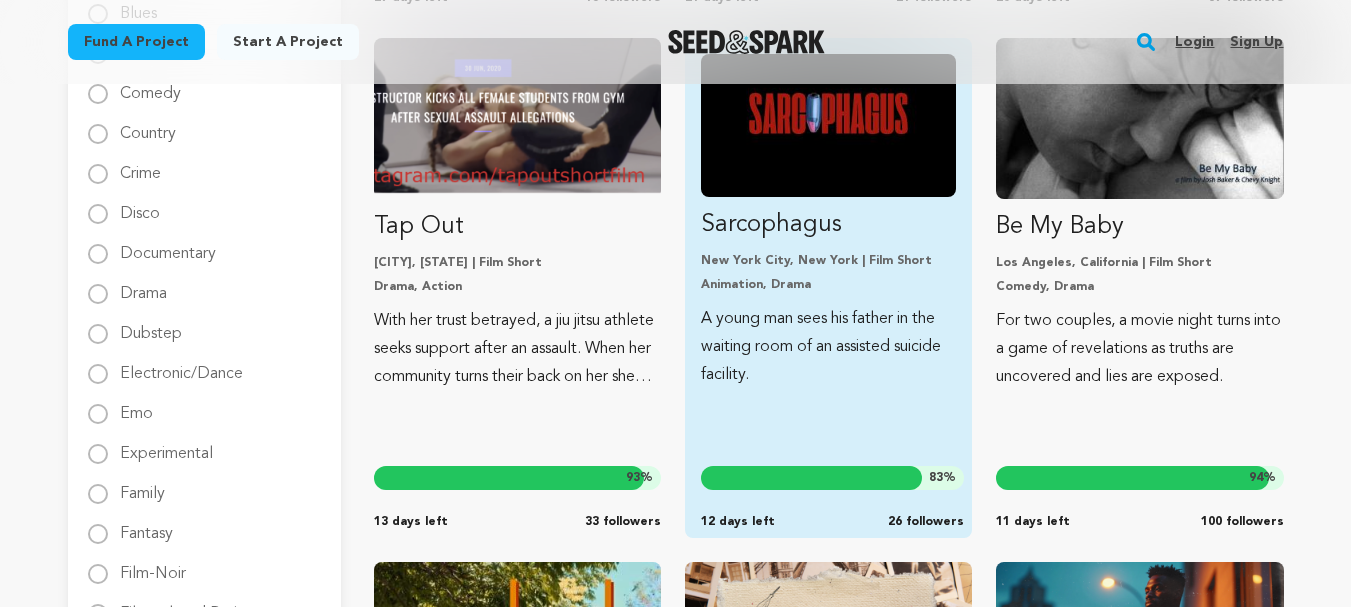 scroll, scrollTop: 867, scrollLeft: 0, axis: vertical 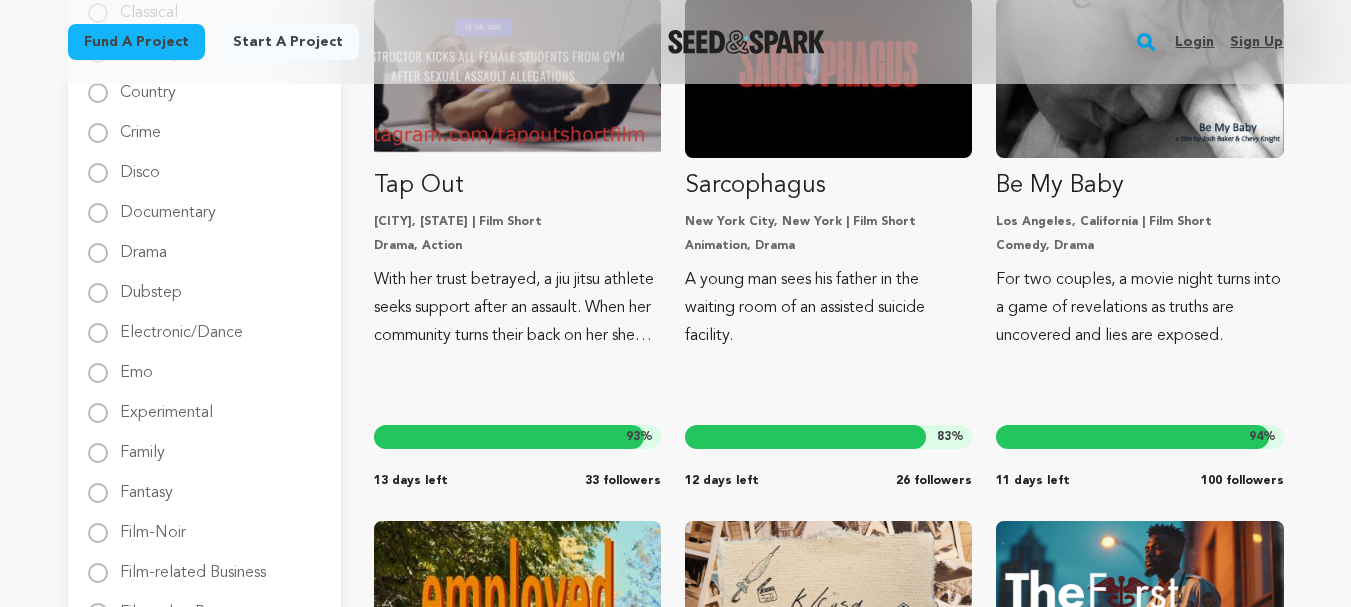 drag, startPoint x: 739, startPoint y: 185, endPoint x: 679, endPoint y: 226, distance: 72.67049 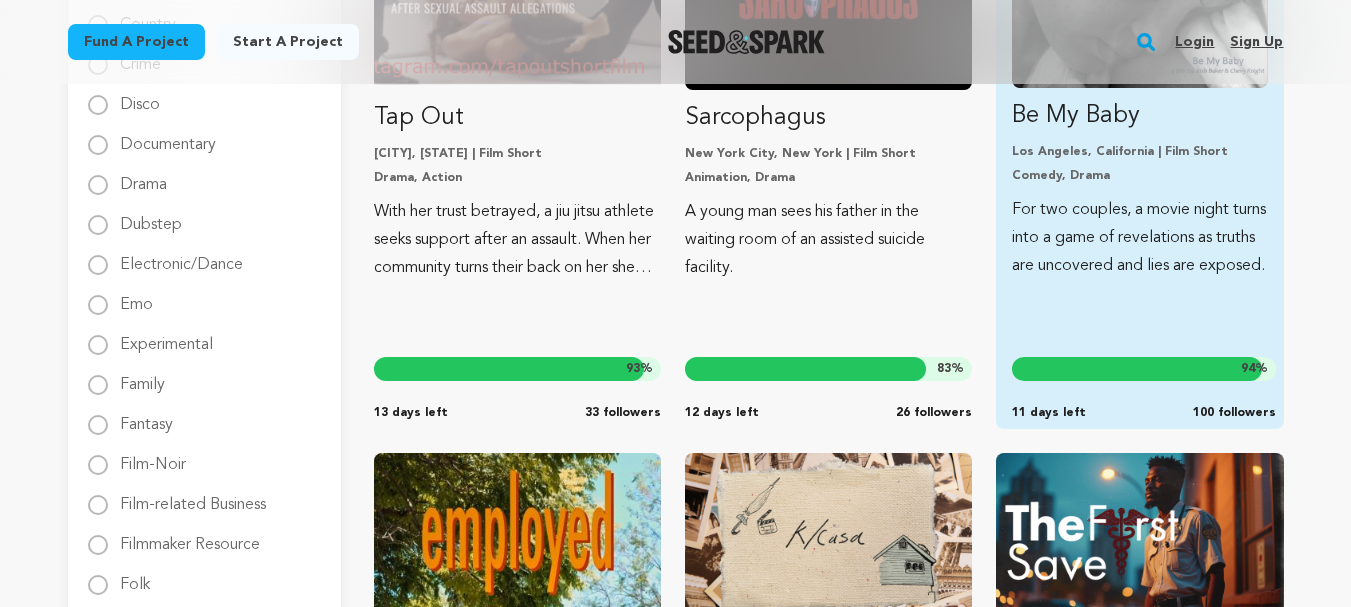 scroll, scrollTop: 933, scrollLeft: 0, axis: vertical 